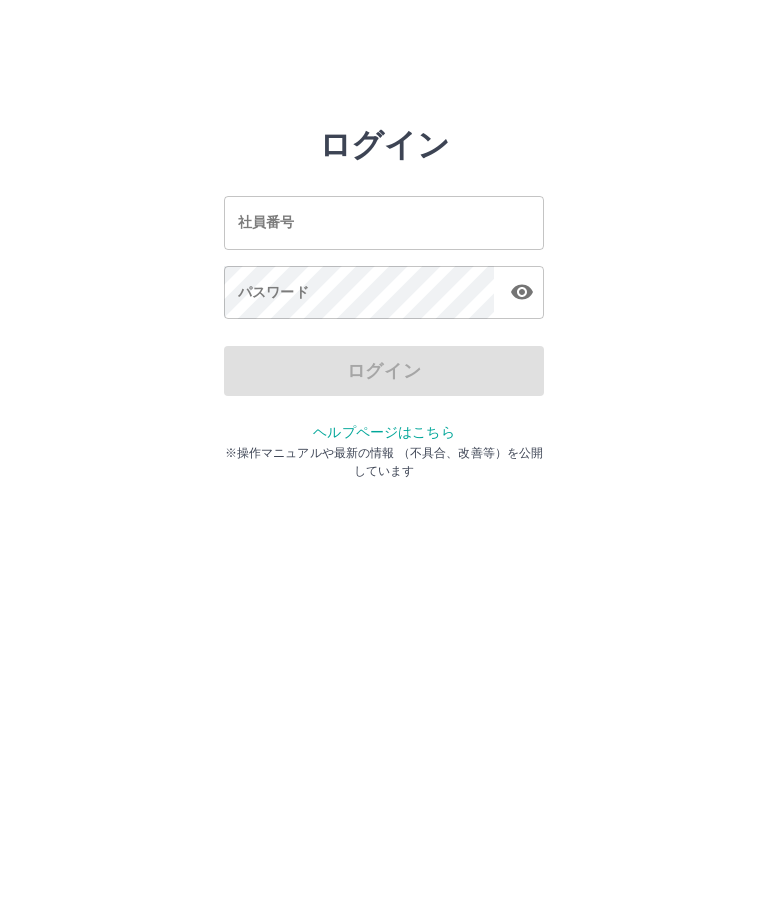 scroll, scrollTop: 0, scrollLeft: 0, axis: both 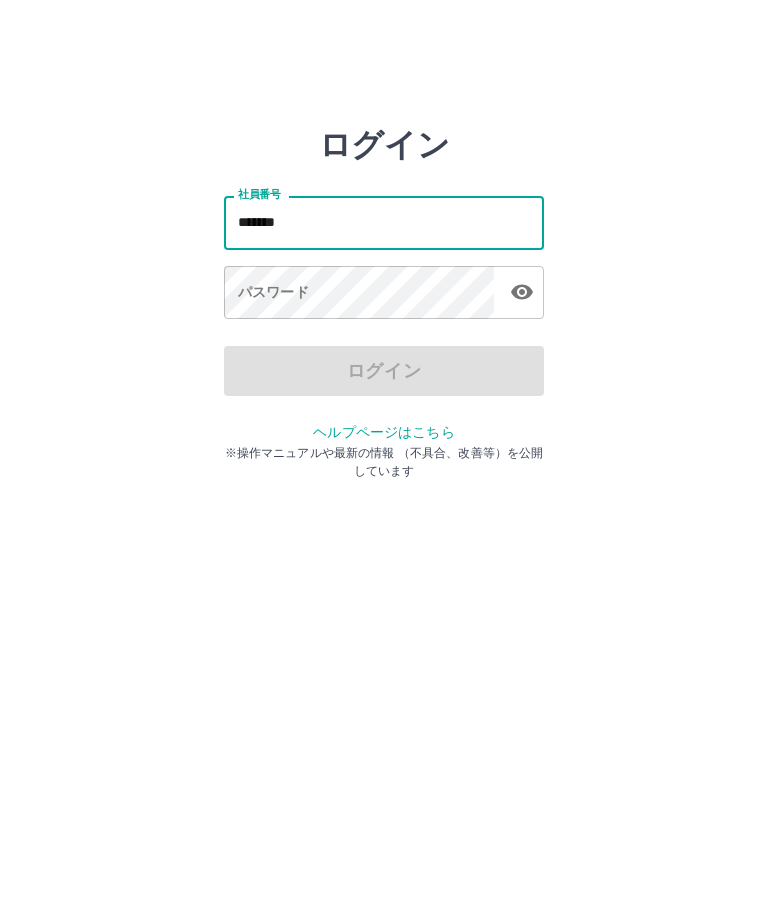 type on "*******" 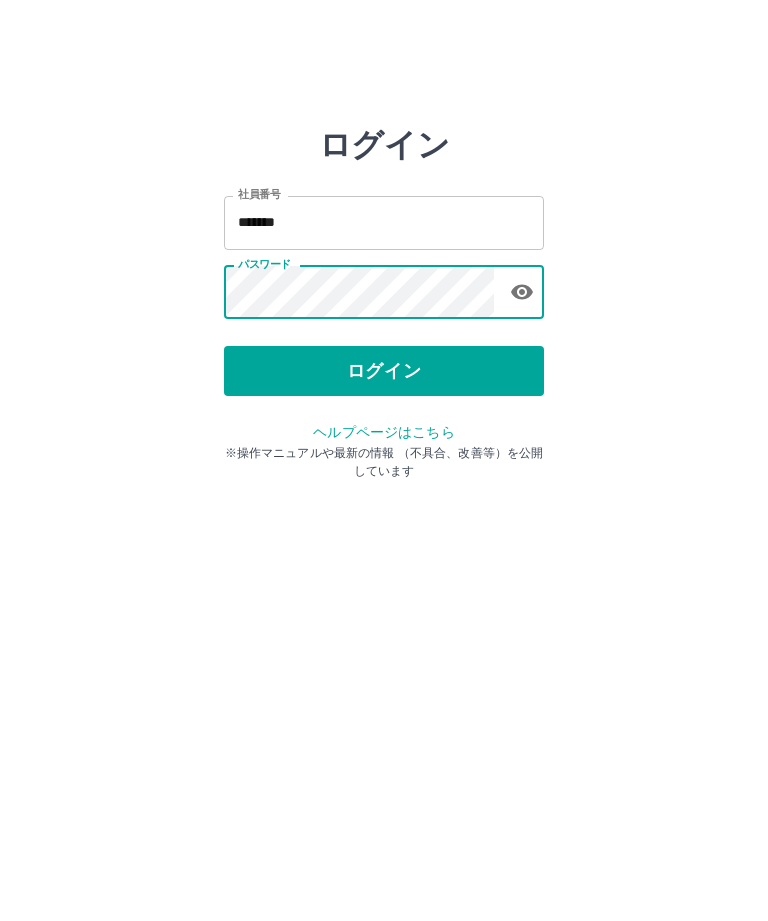 click on "ログイン" at bounding box center (384, 371) 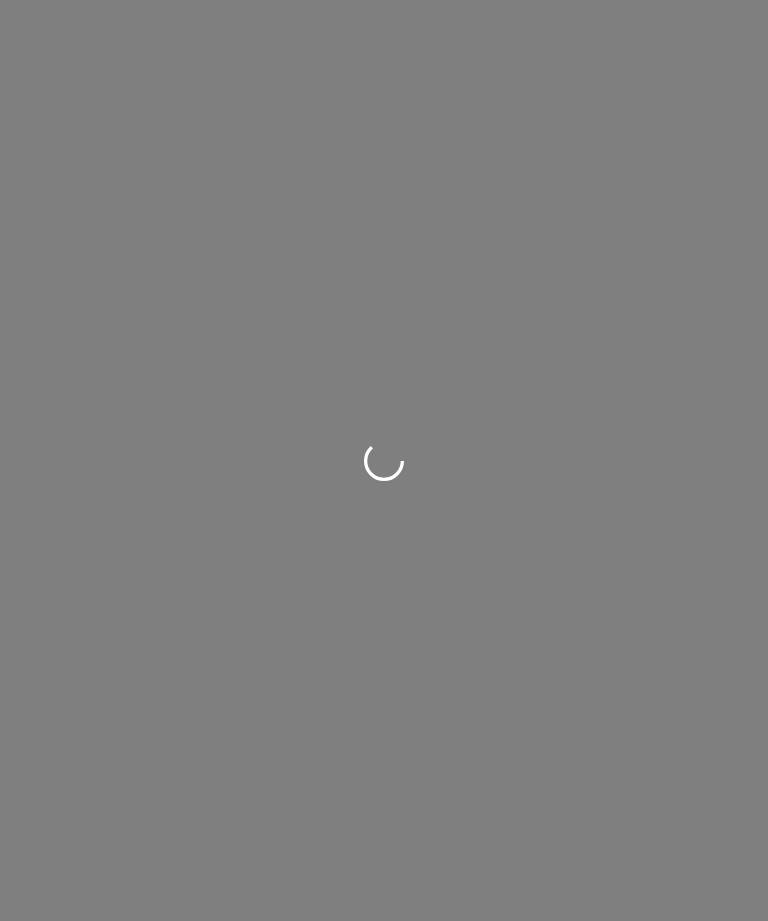 scroll, scrollTop: 0, scrollLeft: 0, axis: both 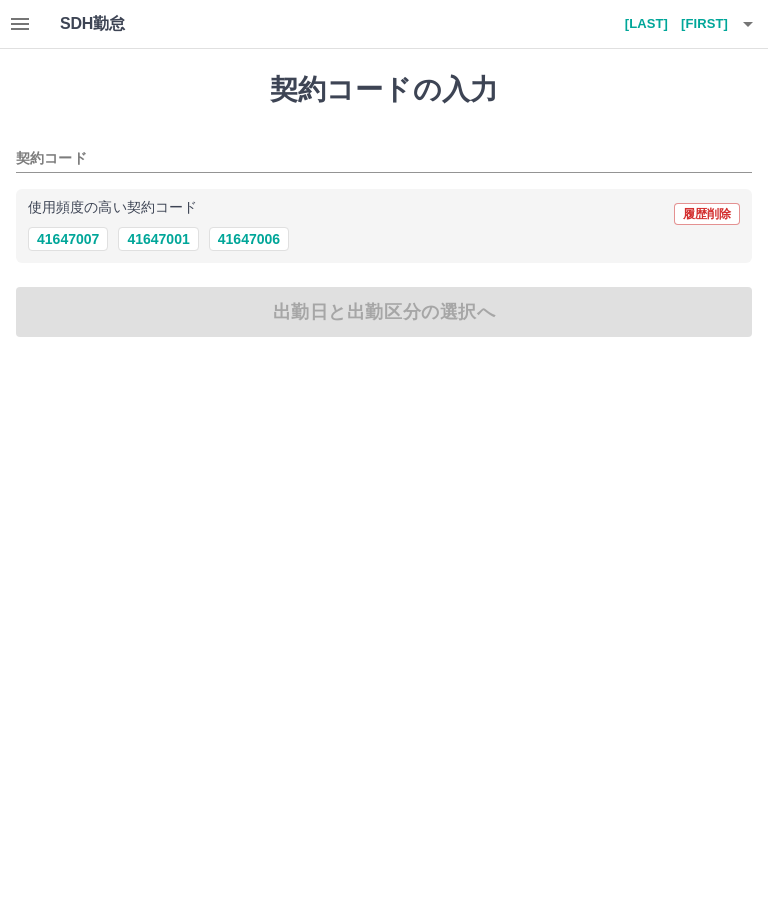 click on "41647001" at bounding box center (158, 239) 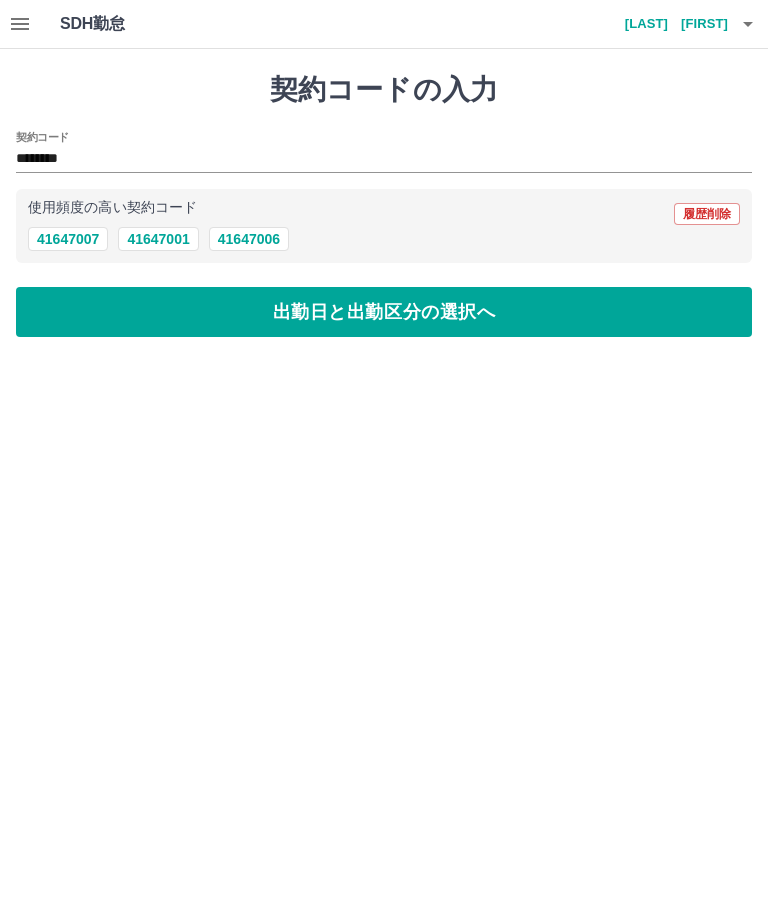 click on "出勤日と出勤区分の選択へ" at bounding box center [384, 312] 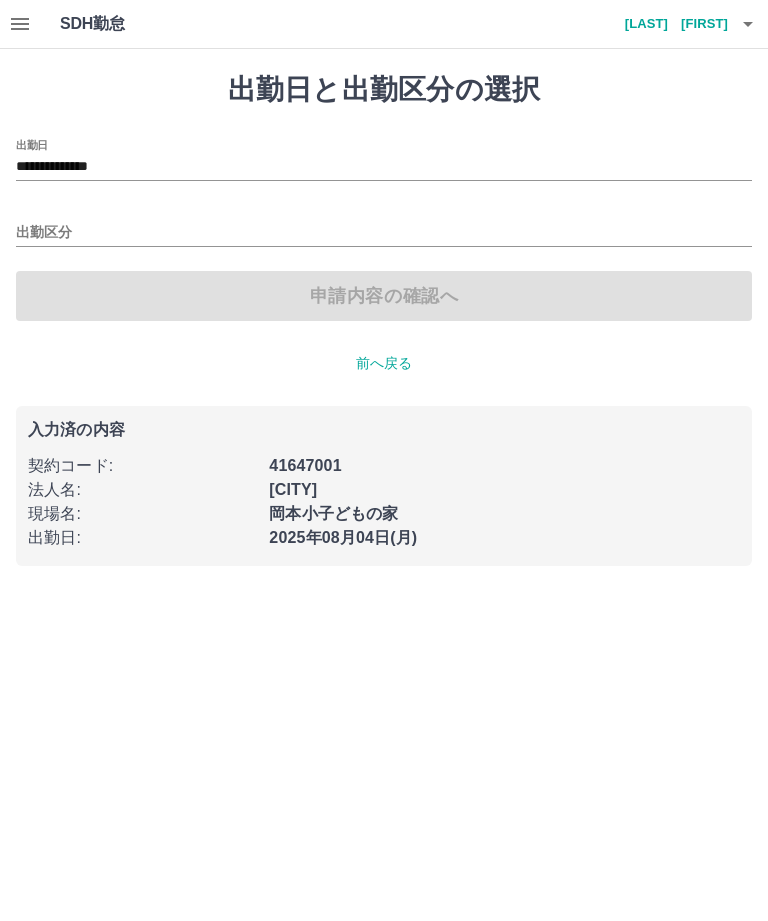 click on "**********" at bounding box center [384, 167] 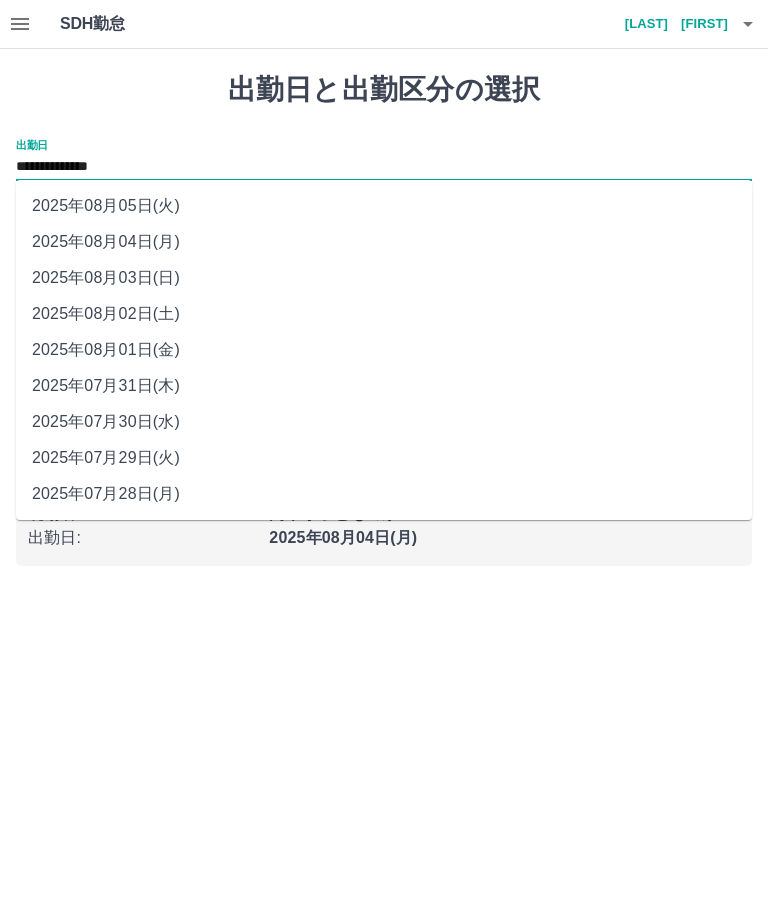 click on "2025年08月02日(土)" at bounding box center [384, 314] 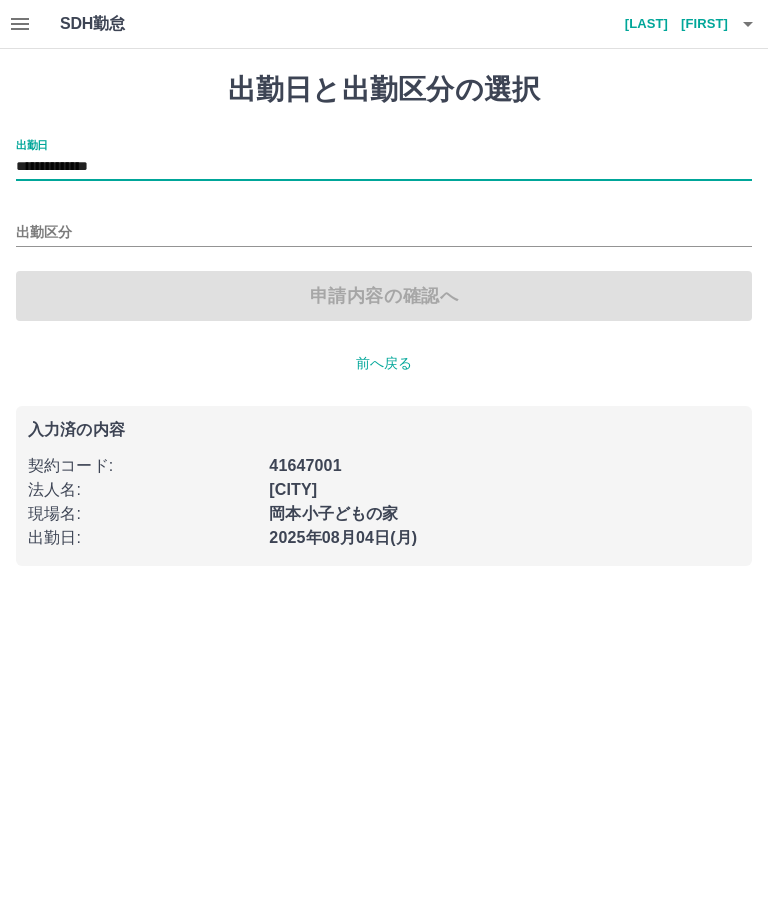 click on "出勤区分" at bounding box center [384, 233] 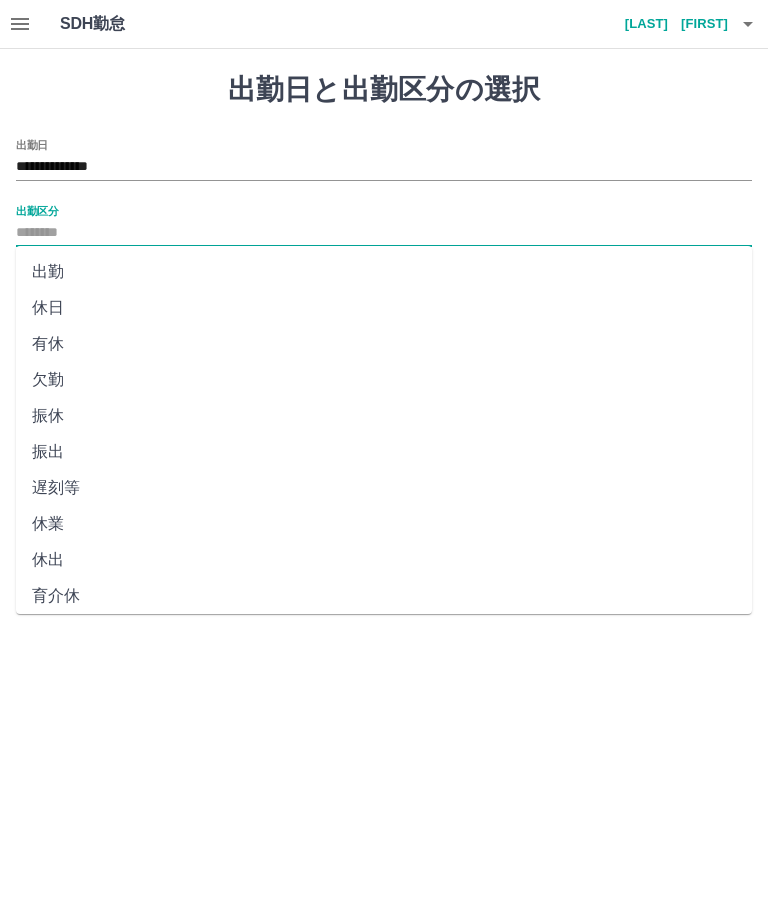 click on "休日" at bounding box center [384, 308] 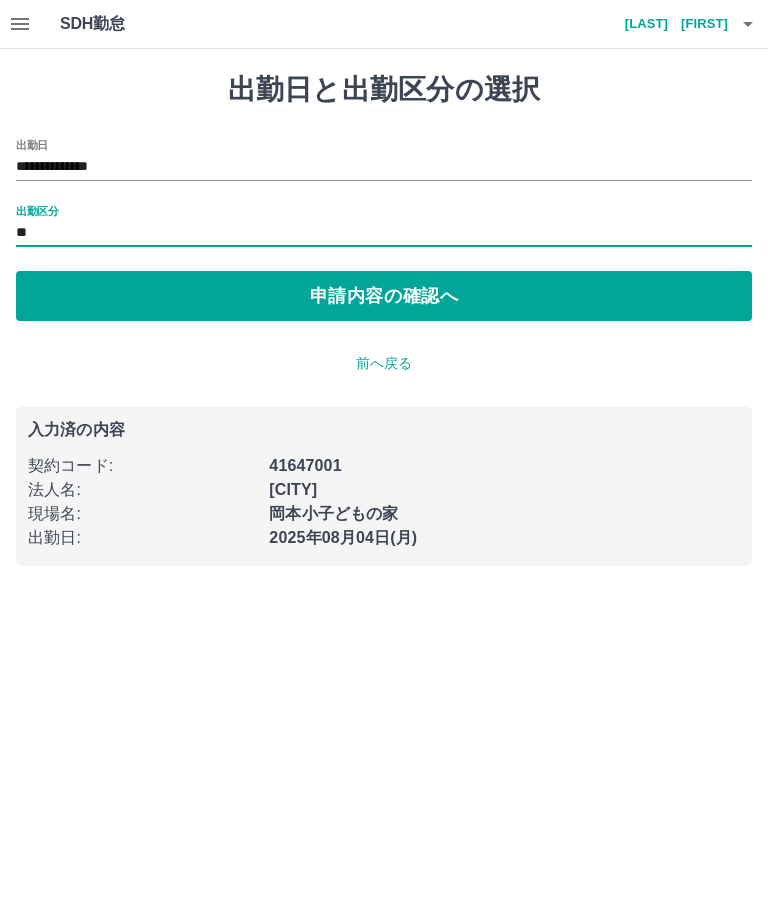 click on "申請内容の確認へ" at bounding box center (384, 296) 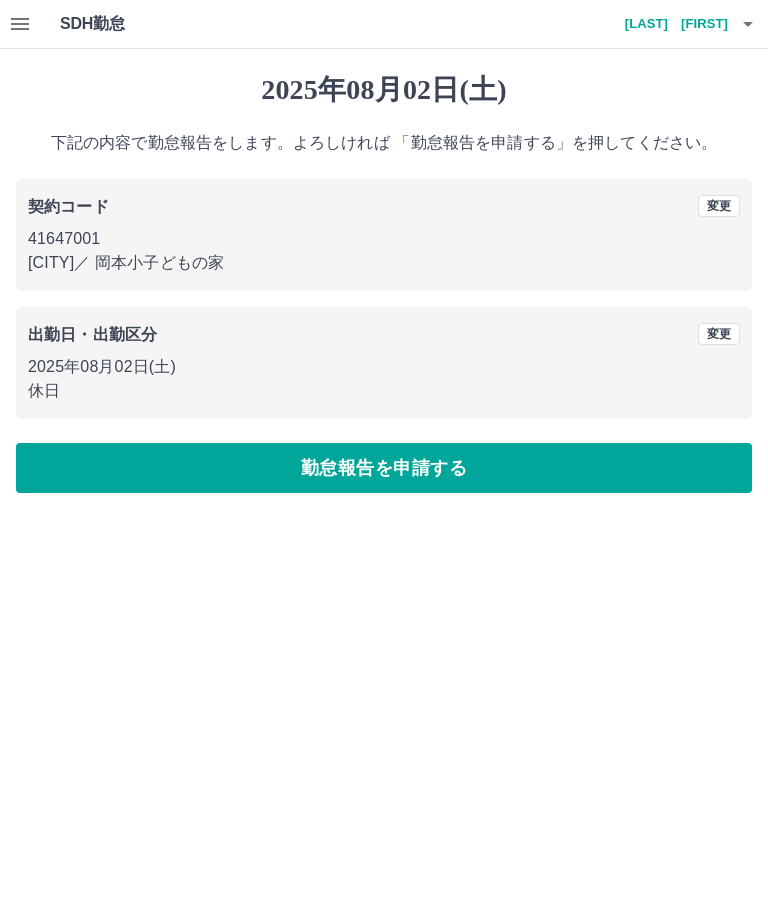 click on "勤怠報告を申請する" at bounding box center [384, 468] 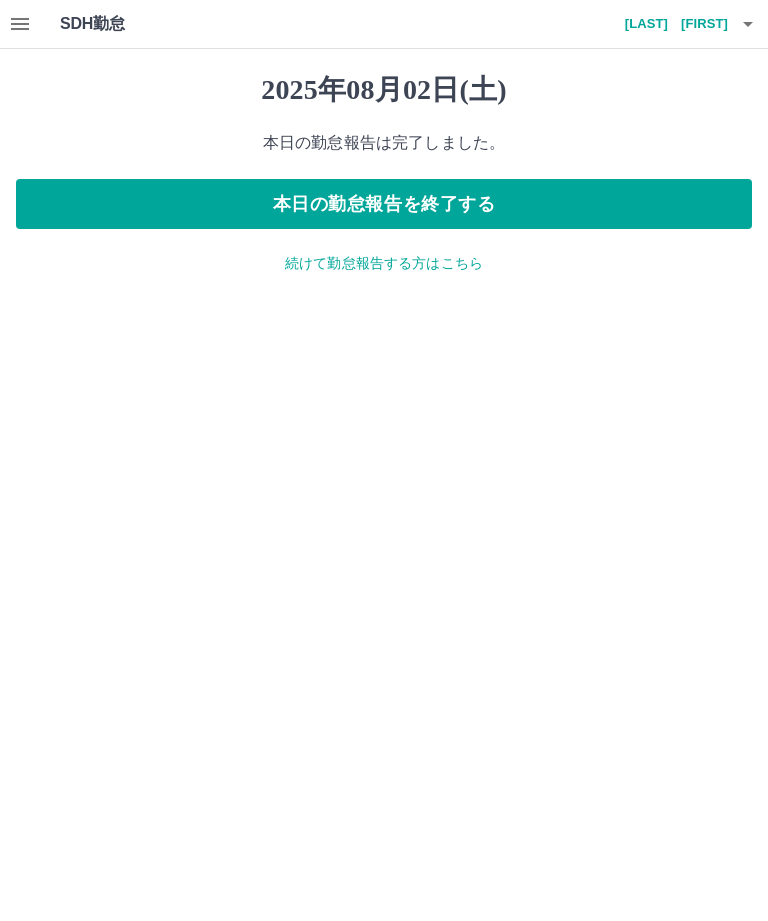 click on "続けて勤怠報告する方はこちら" at bounding box center (384, 263) 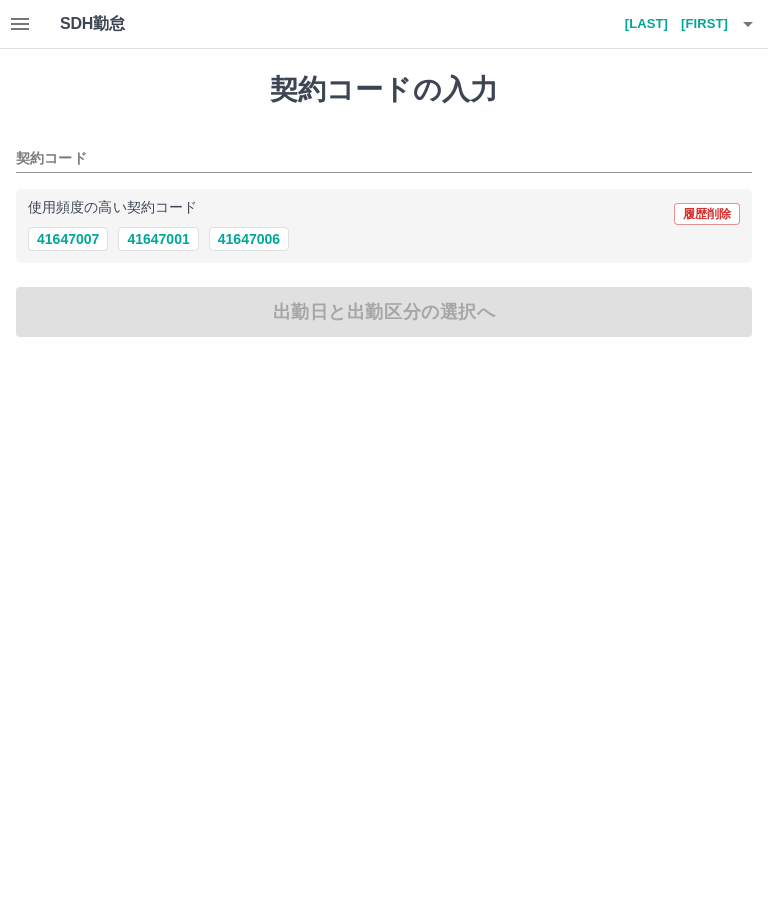 click on "41647001" at bounding box center [158, 239] 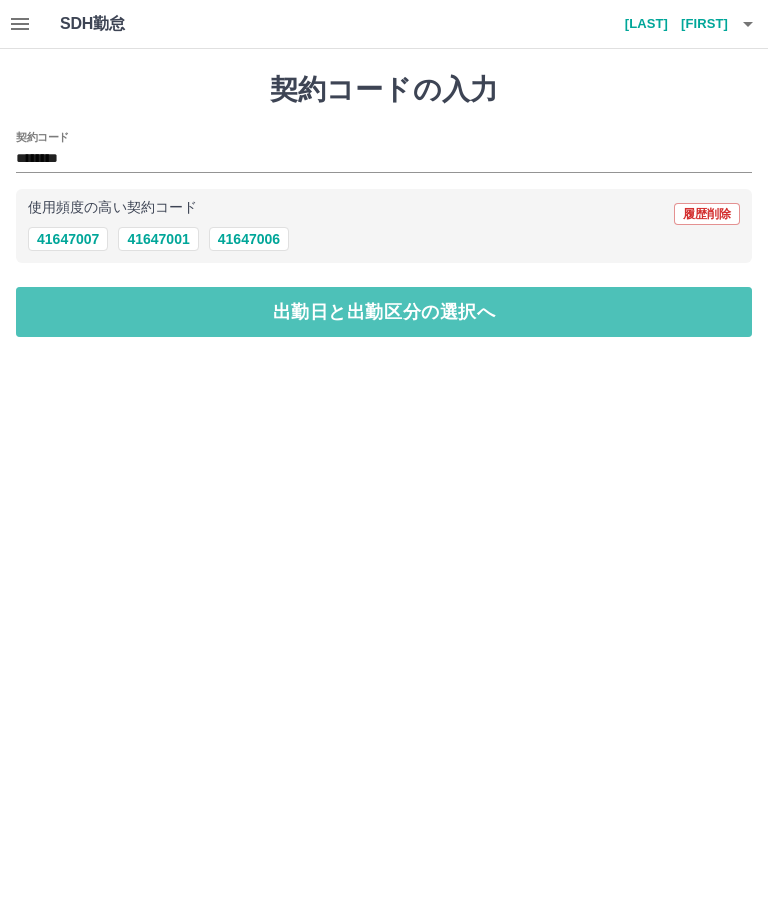 click on "出勤日と出勤区分の選択へ" at bounding box center [384, 312] 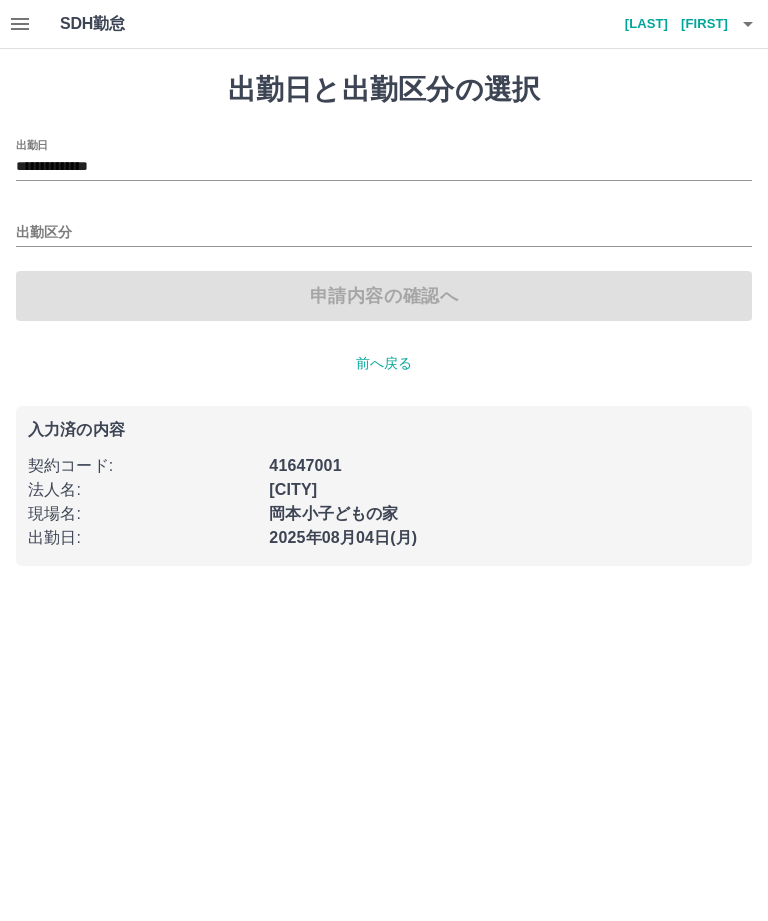 click on "**********" at bounding box center (384, 167) 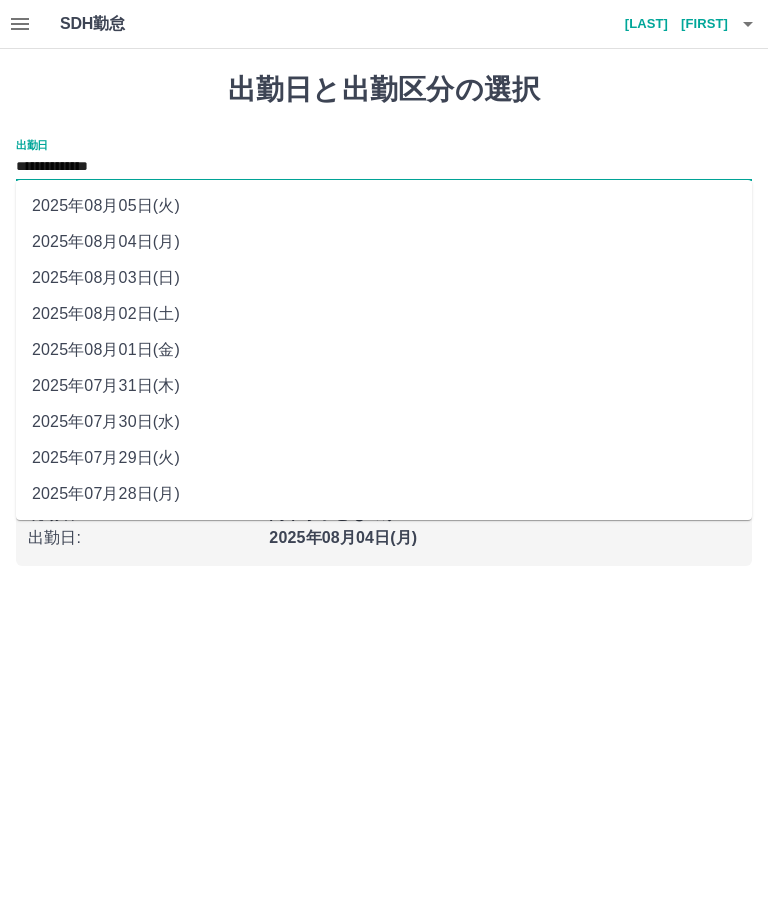 click on "2025年08月03日(日)" at bounding box center (384, 278) 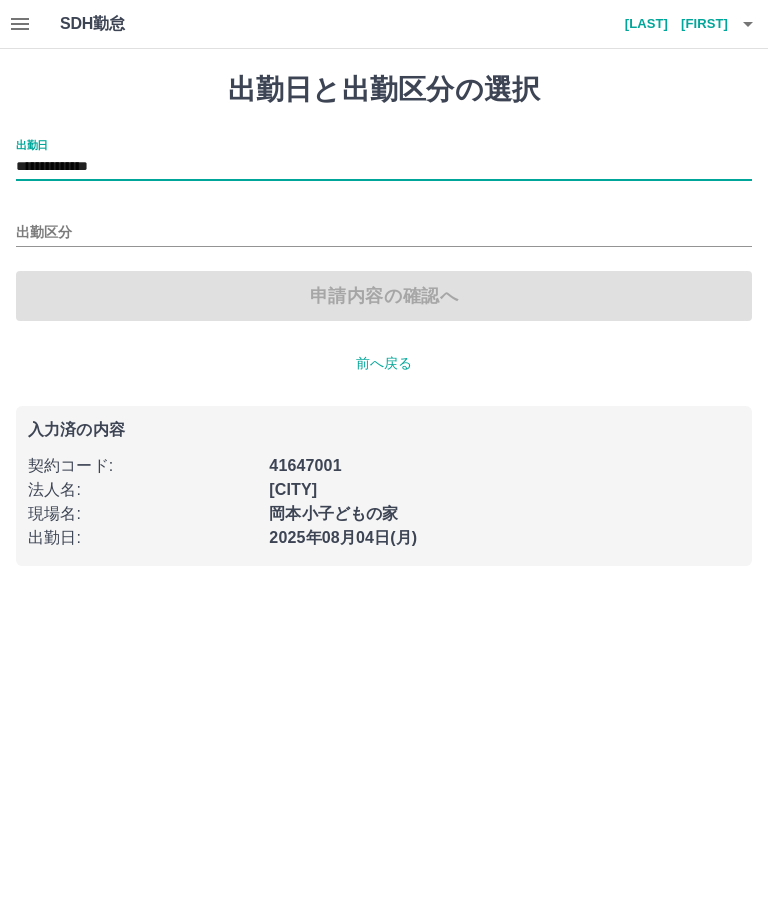click on "出勤区分" at bounding box center [384, 233] 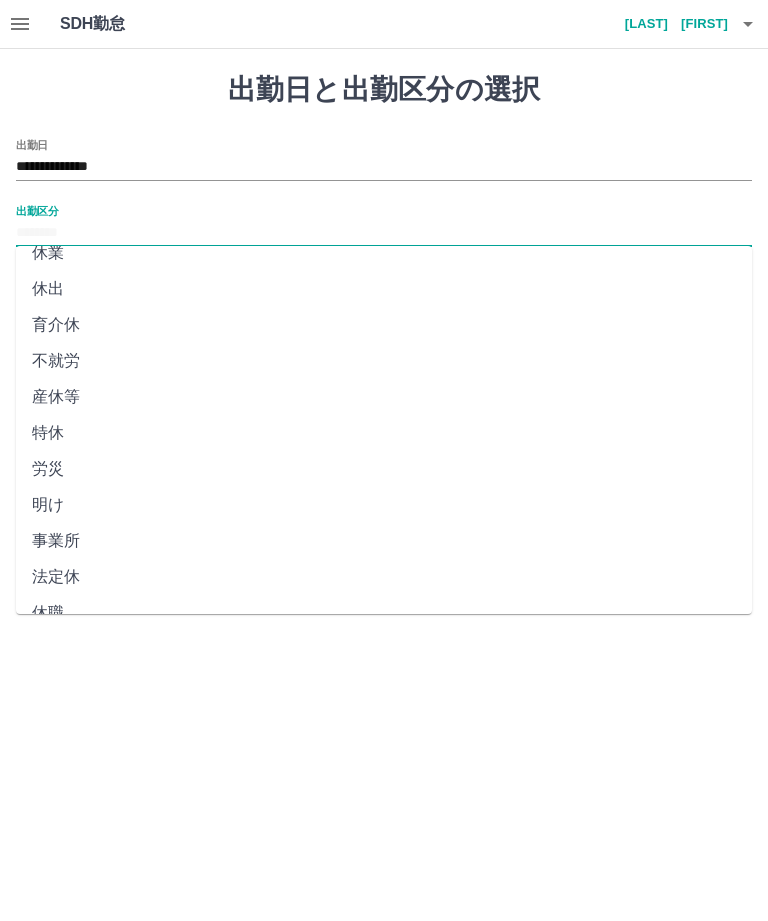 scroll, scrollTop: 270, scrollLeft: 0, axis: vertical 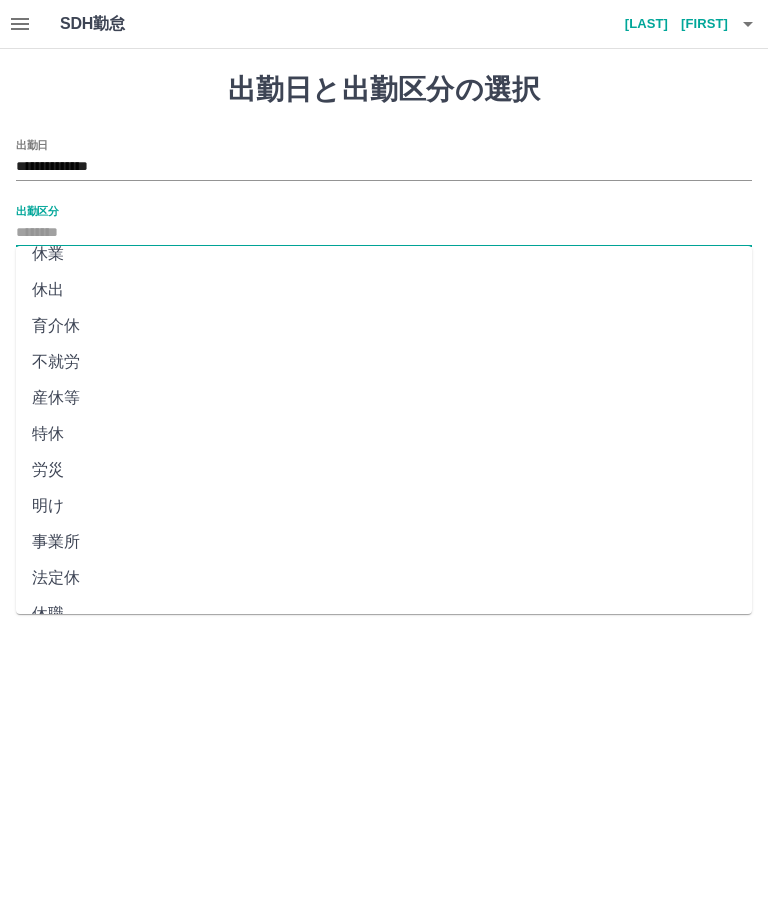 click on "法定休" at bounding box center (384, 578) 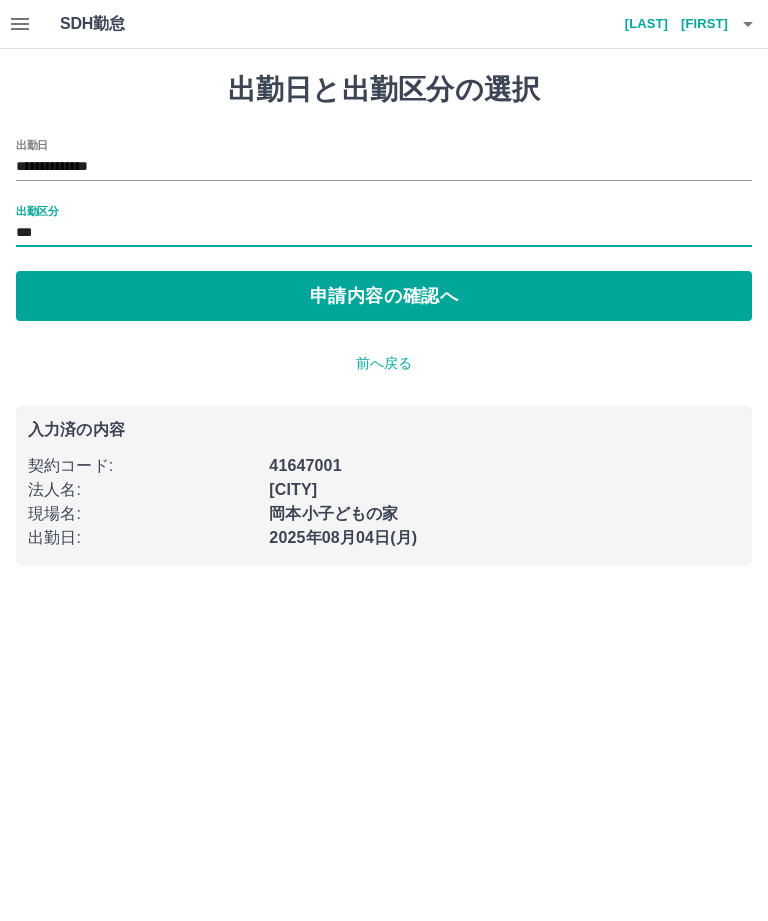 click on "申請内容の確認へ" at bounding box center (384, 296) 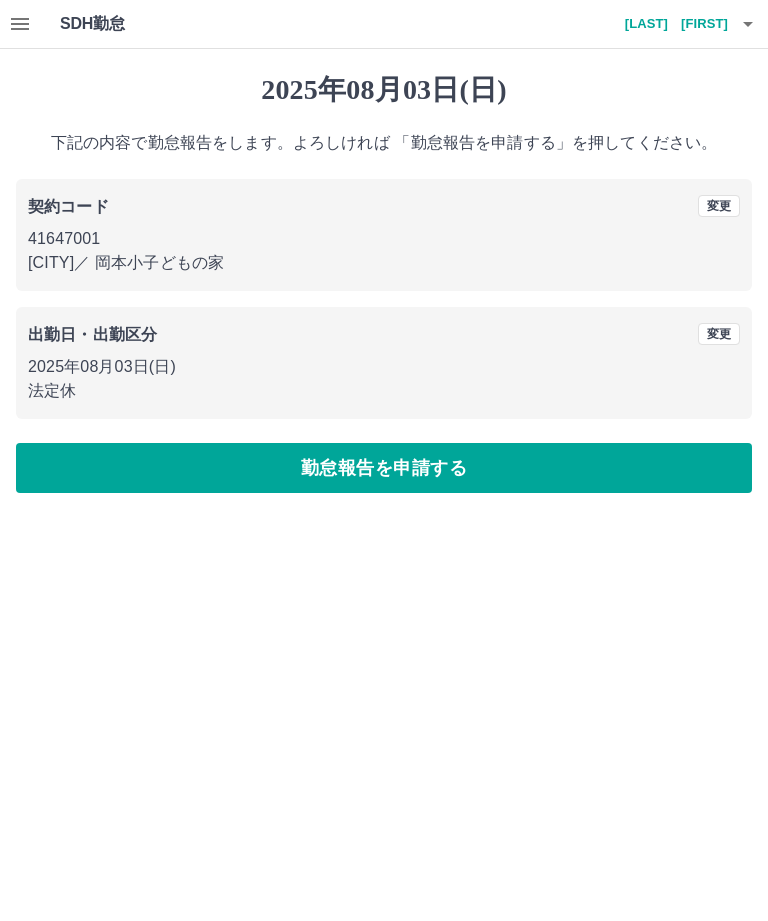 click on "勤怠報告を申請する" at bounding box center (384, 468) 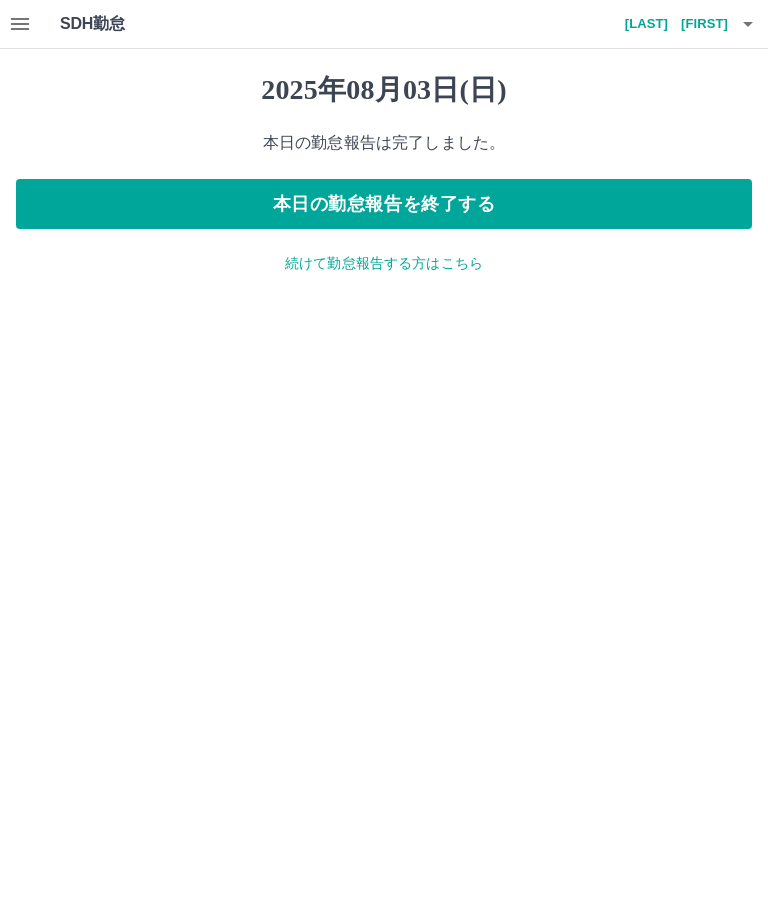 click on "続けて勤怠報告する方はこちら" at bounding box center (384, 263) 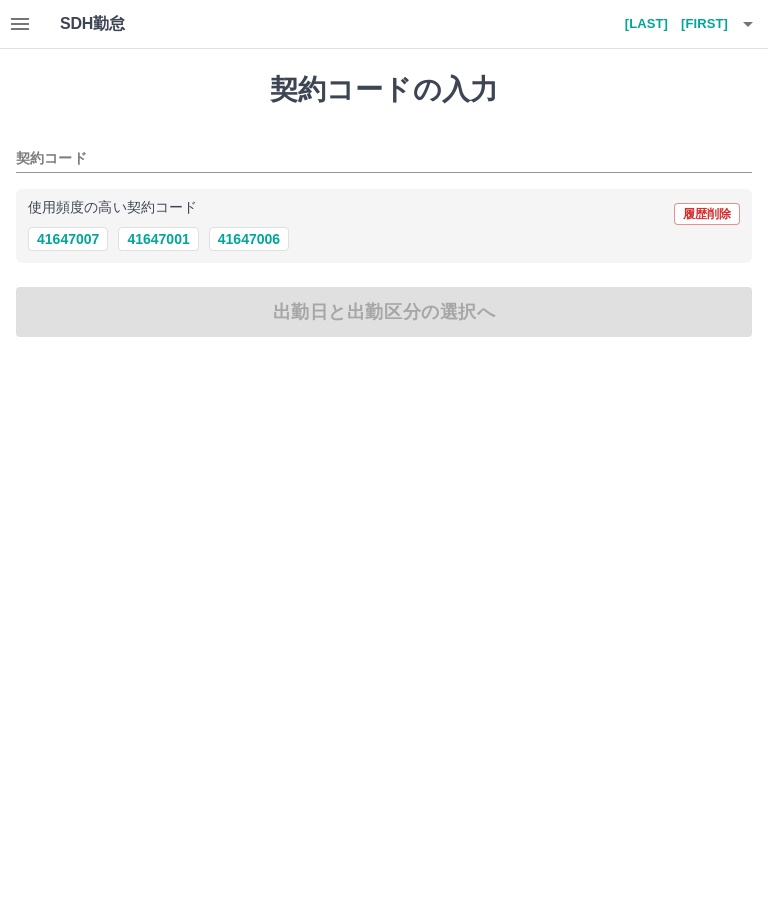 click on "41647001" at bounding box center (158, 239) 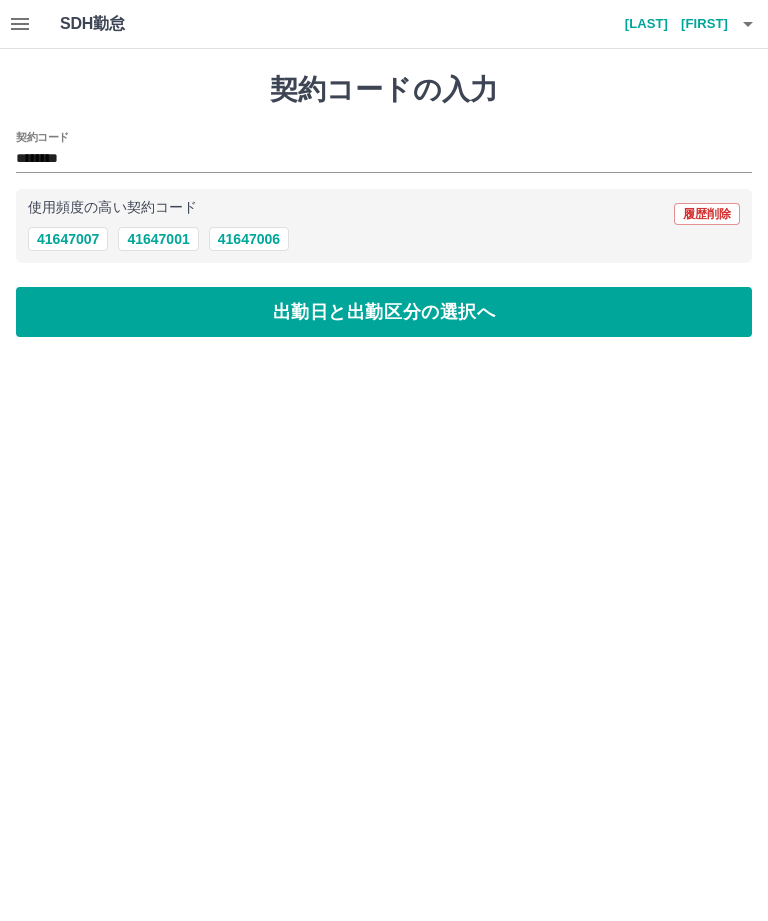 click on "出勤日と出勤区分の選択へ" at bounding box center [384, 312] 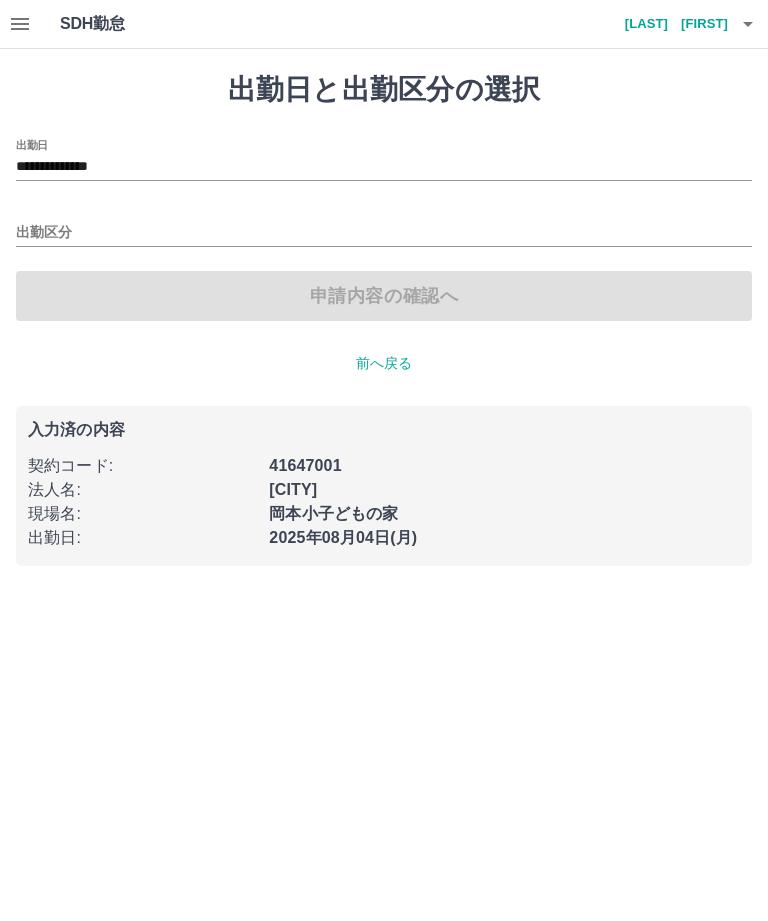 click on "出勤区分" at bounding box center [384, 233] 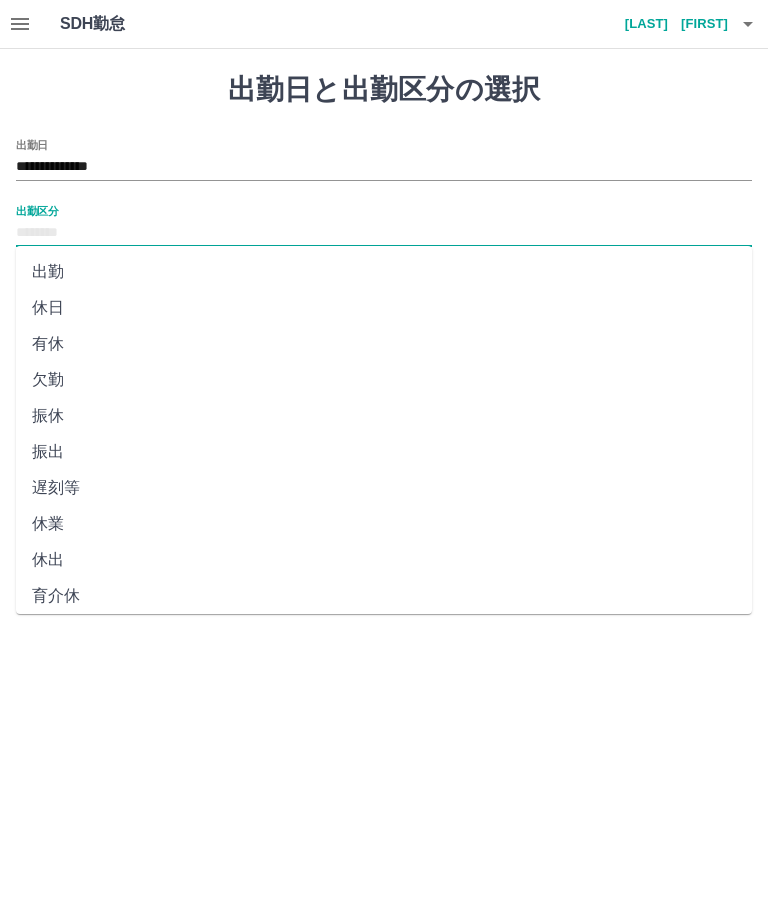 click on "出勤" at bounding box center (384, 272) 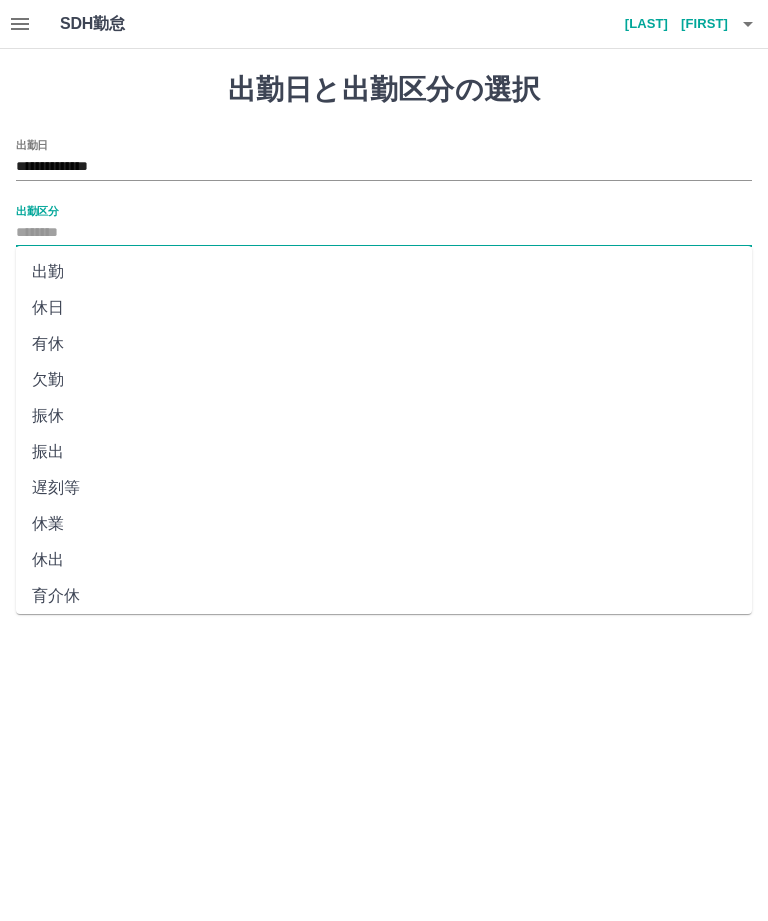 type on "**" 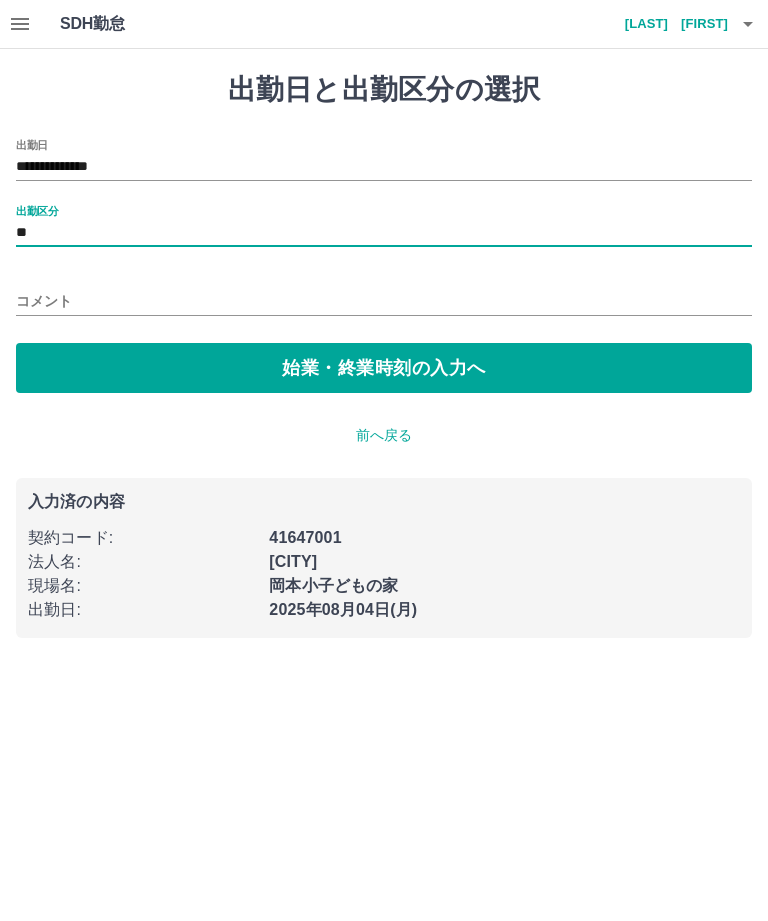 click on "始業・終業時刻の入力へ" at bounding box center [384, 368] 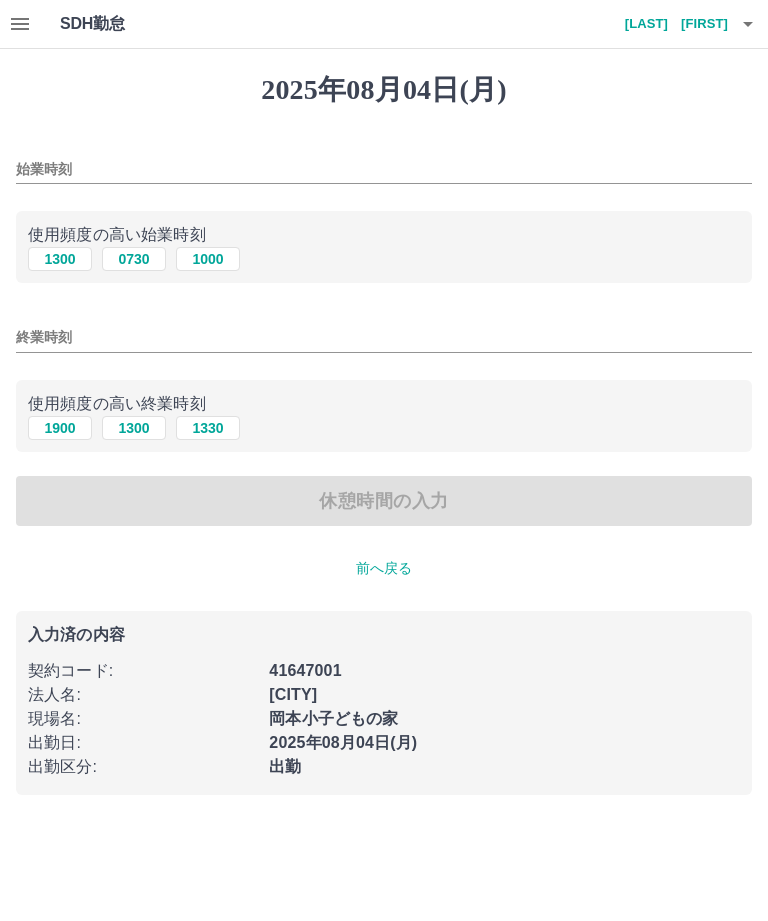 click on "0730" at bounding box center (134, 259) 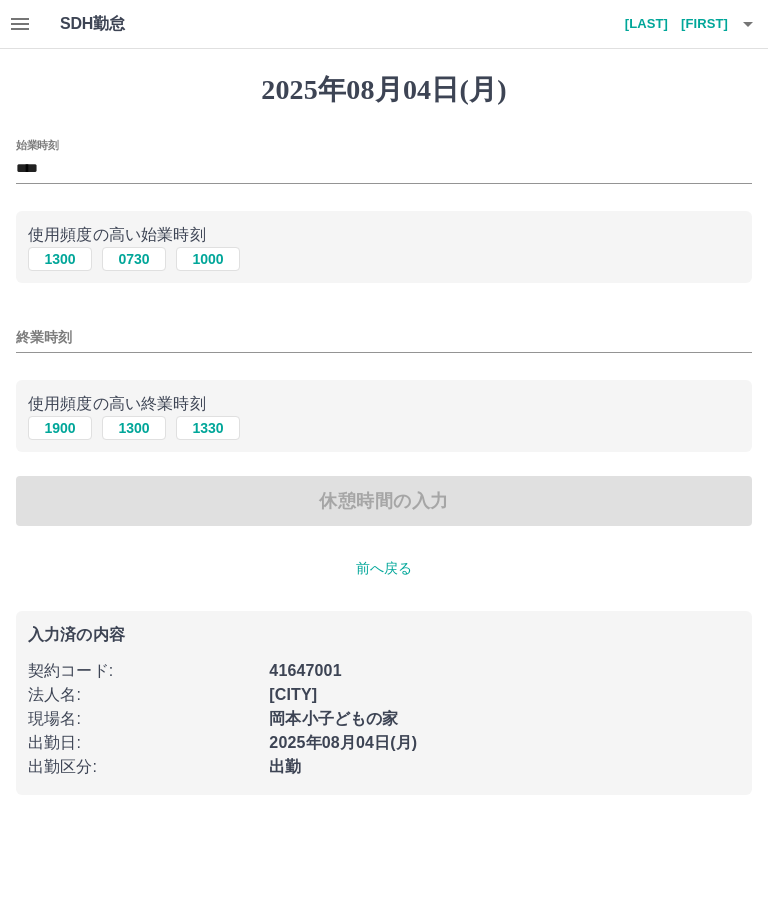 click on "1330" at bounding box center [208, 428] 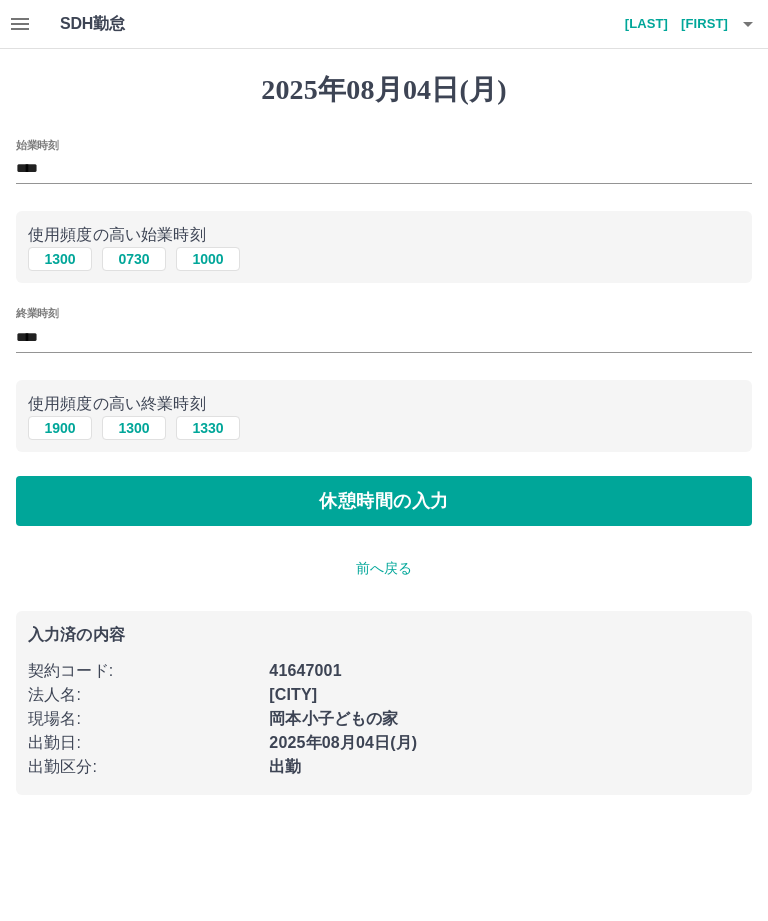 click on "休憩時間の入力" at bounding box center (384, 501) 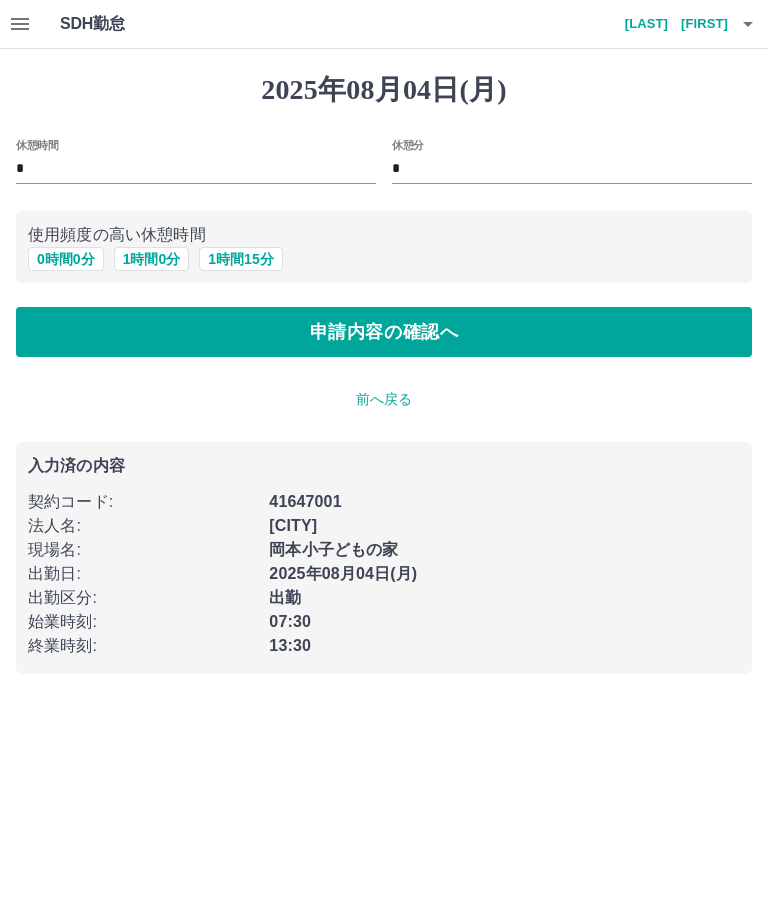 click on "0 時間 0 分" at bounding box center [66, 259] 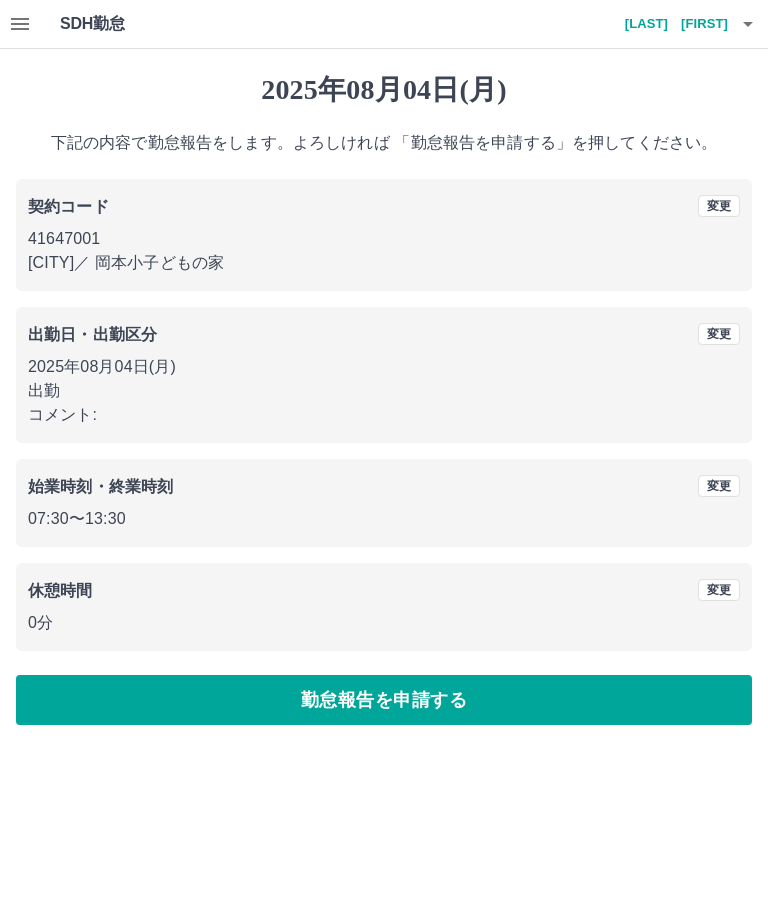click on "勤怠報告を申請する" at bounding box center (384, 700) 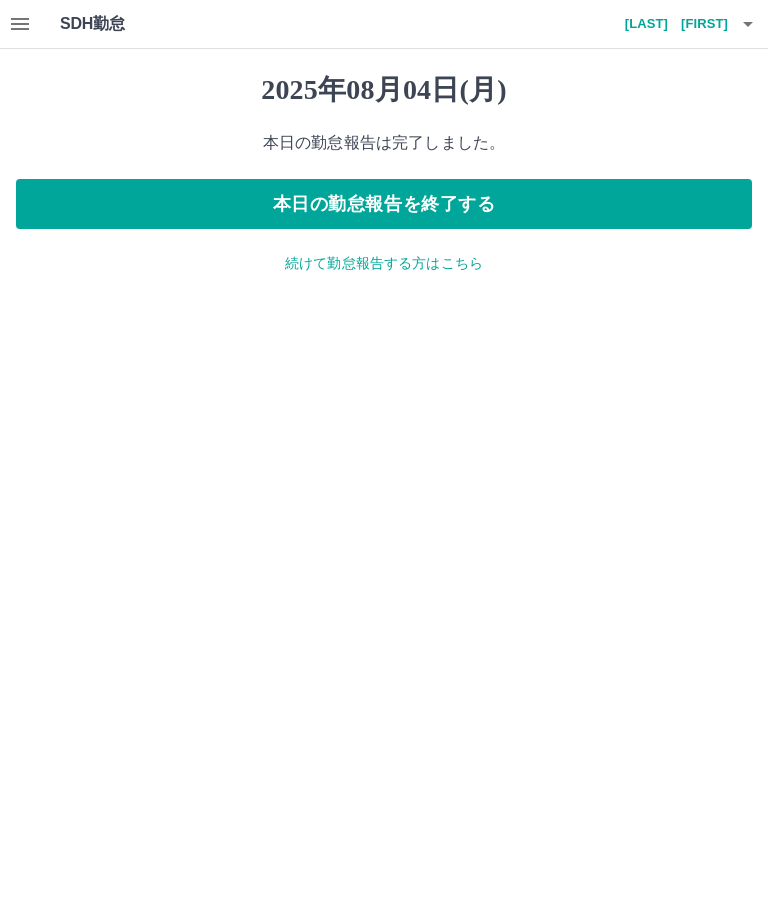 click on "本日の勤怠報告を終了する" at bounding box center (384, 204) 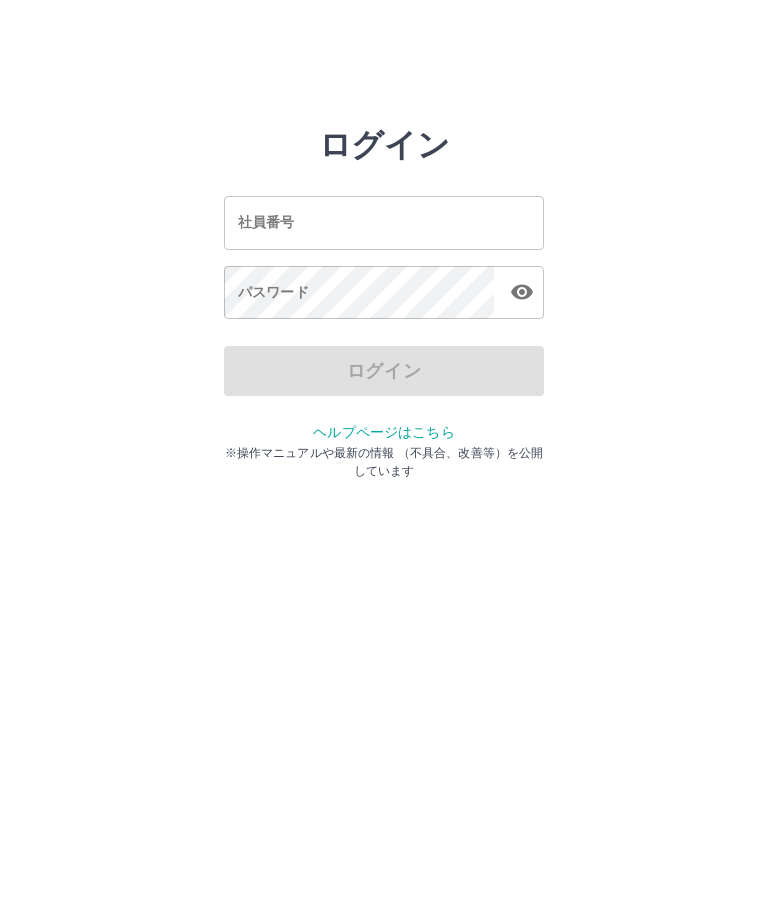 scroll, scrollTop: 0, scrollLeft: 0, axis: both 